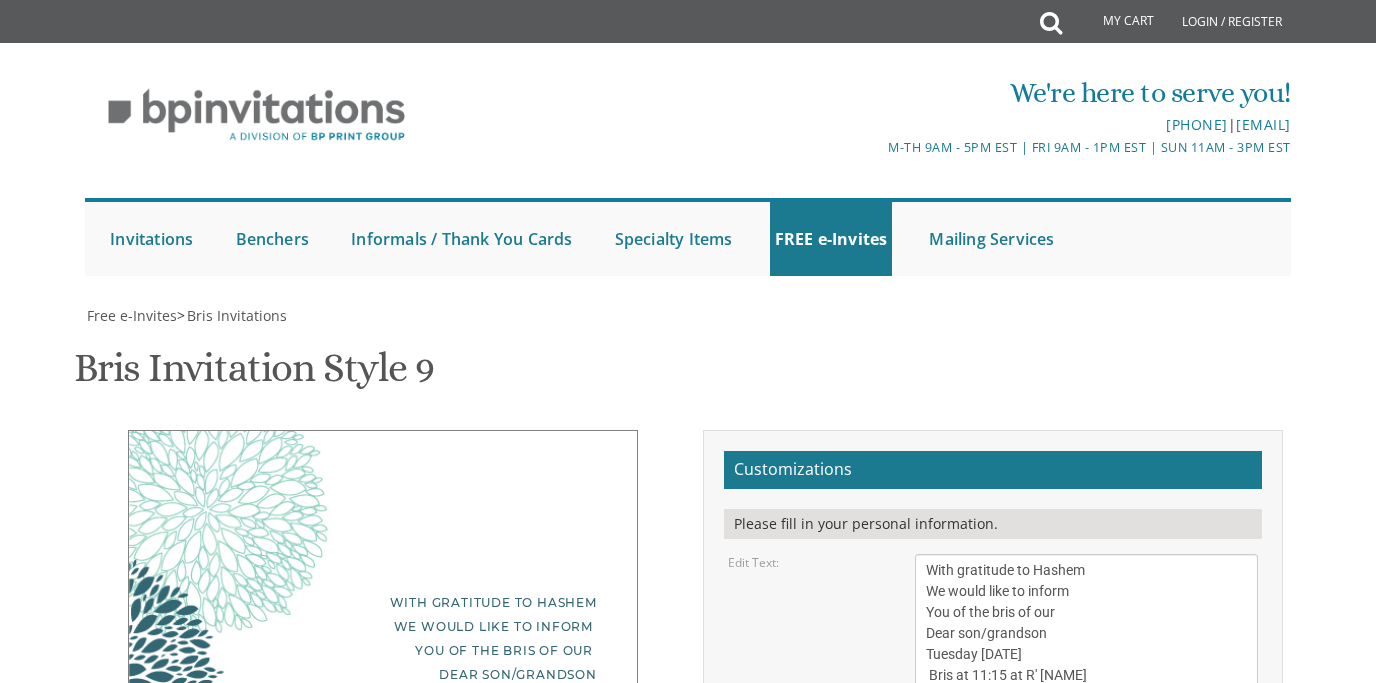 scroll, scrollTop: 400, scrollLeft: 0, axis: vertical 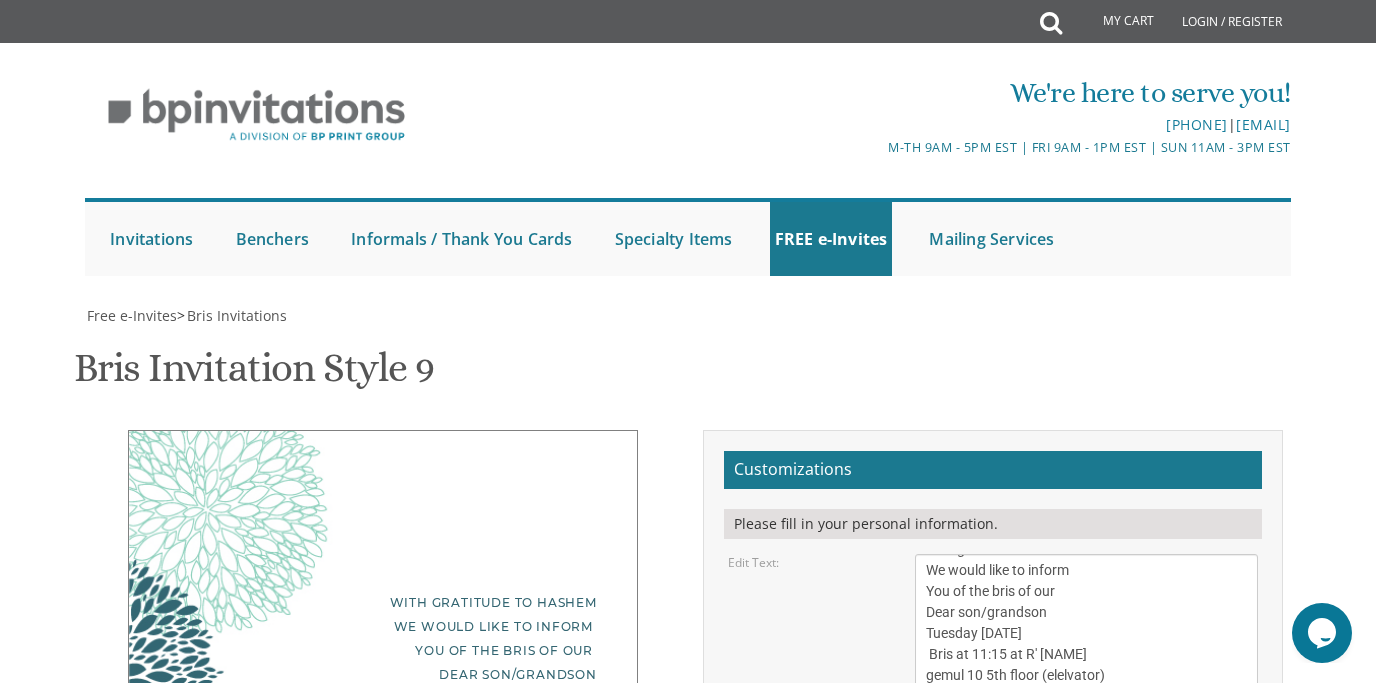 click on "With gratitude to Hashem
We would like to inform
You of the bris of our
Dear son/grandson
Tuesday [DATE]
Bris at 11:15 at R' [NAME]
gemul 10 5th floor (elelvator)
seudah: 1:00 at  satmer hall
24 ezras torah
[FIRST] [LAST]
[LAST] family
foutorian family" at bounding box center (383, 707) 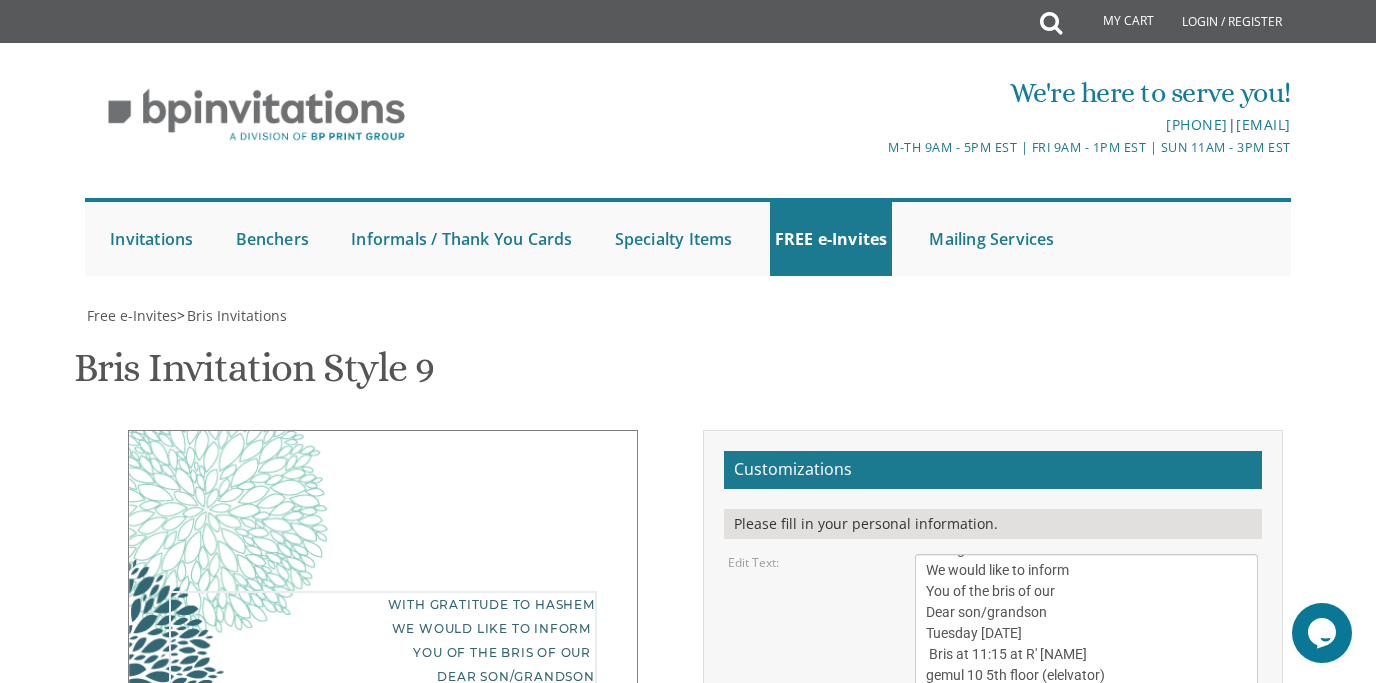 click on "With gratitude to Hashem
We would like to inform
You of the bris of our
Dear son/grandson
Sunday, [DATE]
Shacharis at 7:00  •  Bris at 7:45
Khal Zichron Yaakov
175 Sunset Road  • Lakewood, [STATE]" at bounding box center [1087, 644] 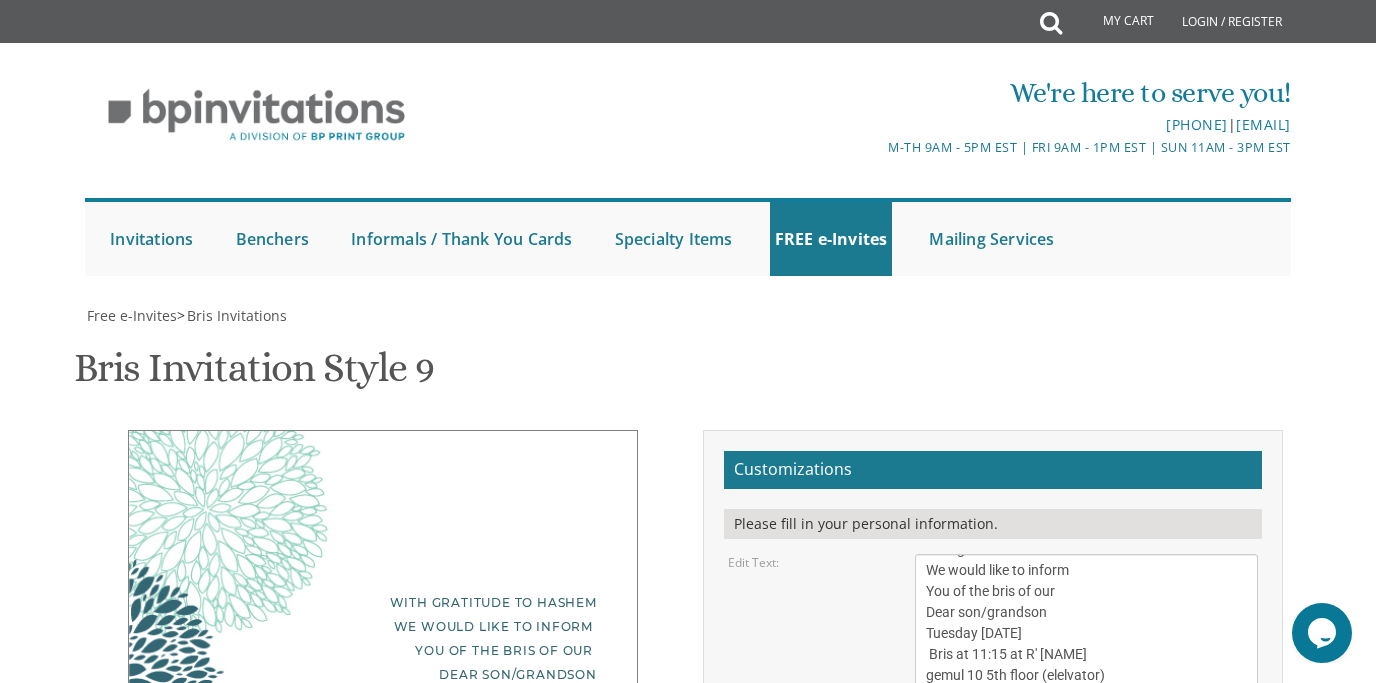 click on "Download PDF" at bounding box center (1108, 1014) 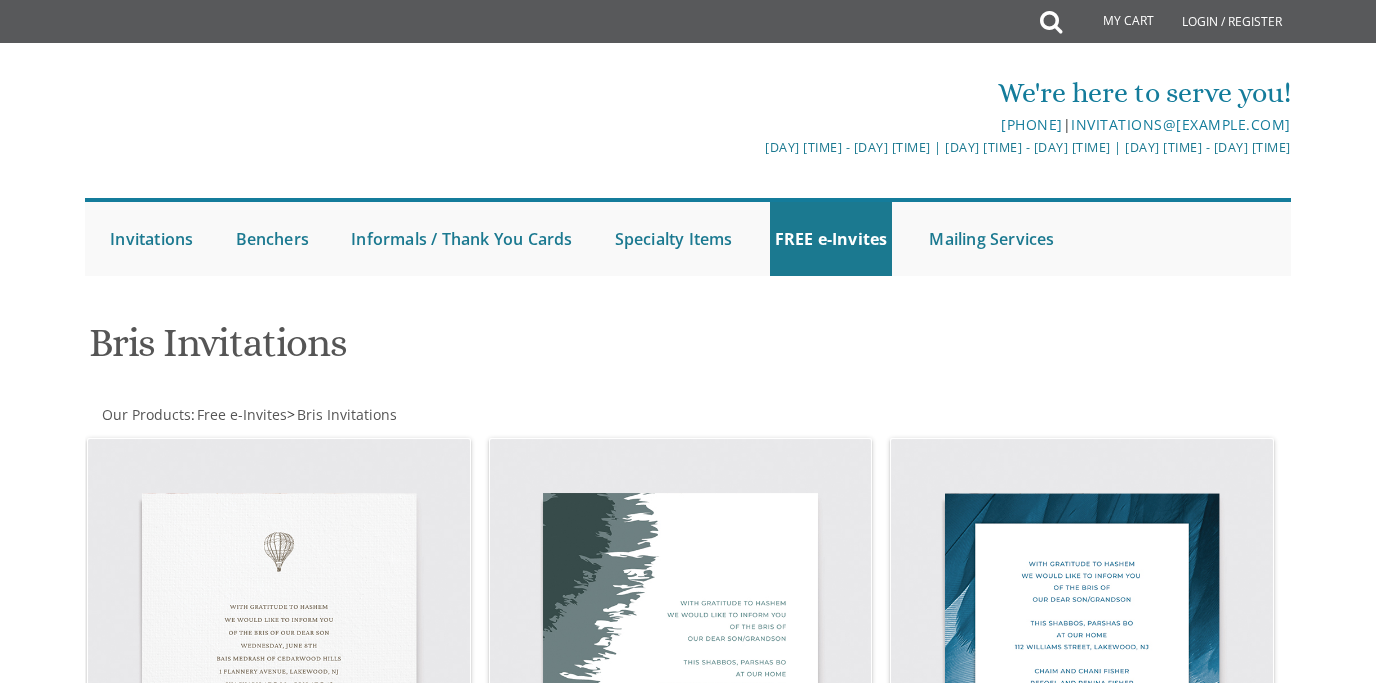scroll, scrollTop: 1240, scrollLeft: 0, axis: vertical 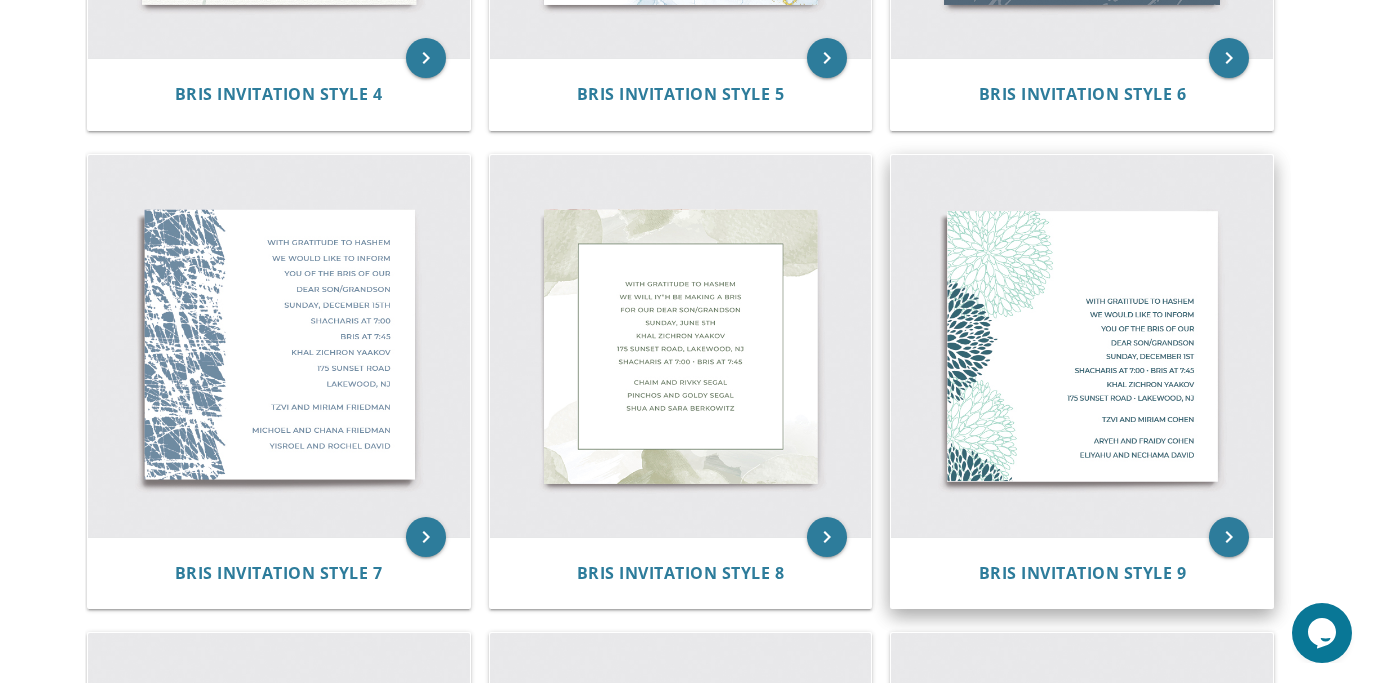 click at bounding box center (1082, 346) 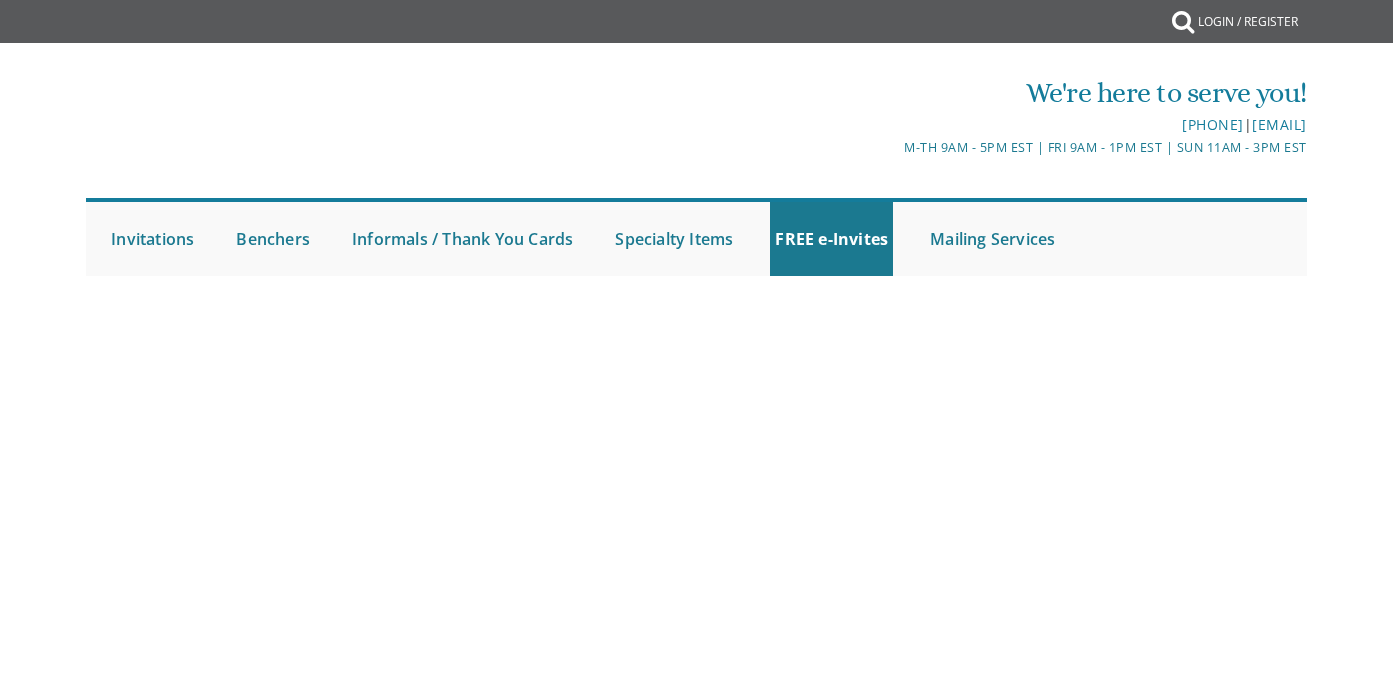 scroll, scrollTop: 0, scrollLeft: 0, axis: both 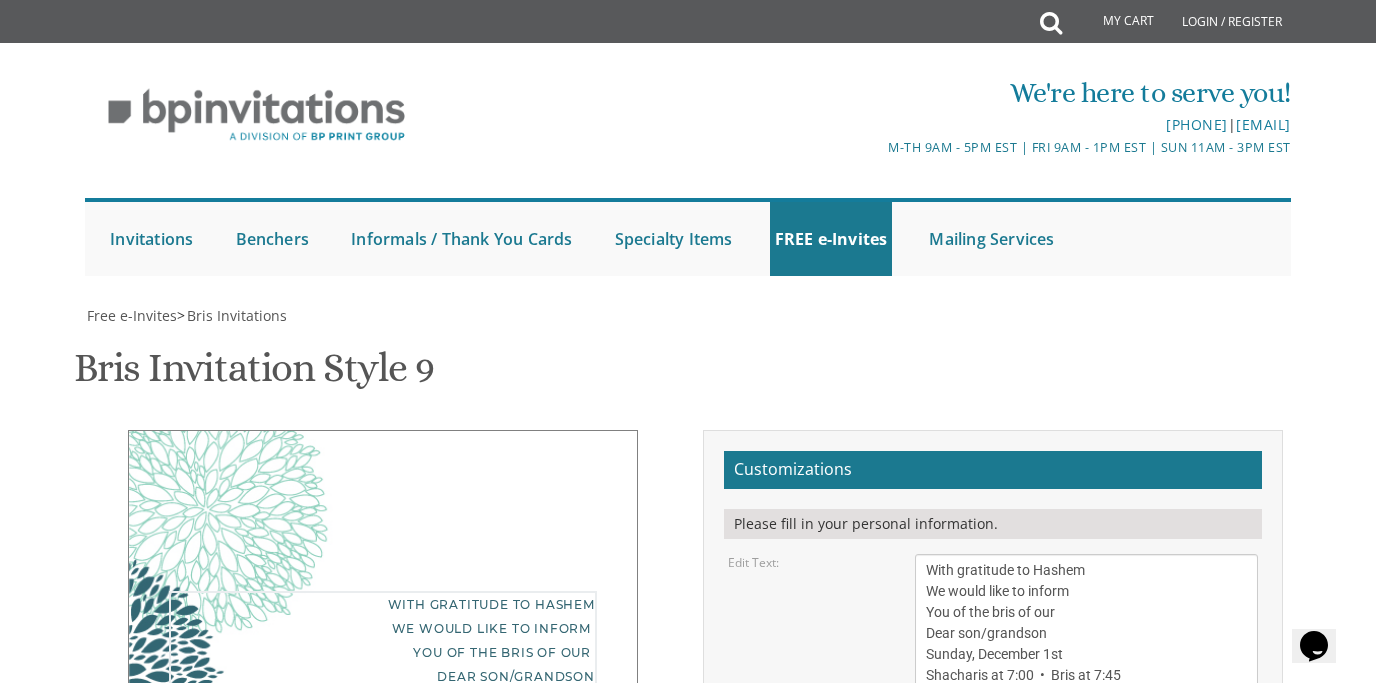 click on "With gratitude to Hashem
We would like to inform
You of the bris of our
Dear son/grandson
Sunday, December 1st
Shacharis at 7:00  •  Bris at 7:45
Khal Zichron Yaakov
175 Sunset Road  • [CITY], [STATE]" at bounding box center (1087, 644) 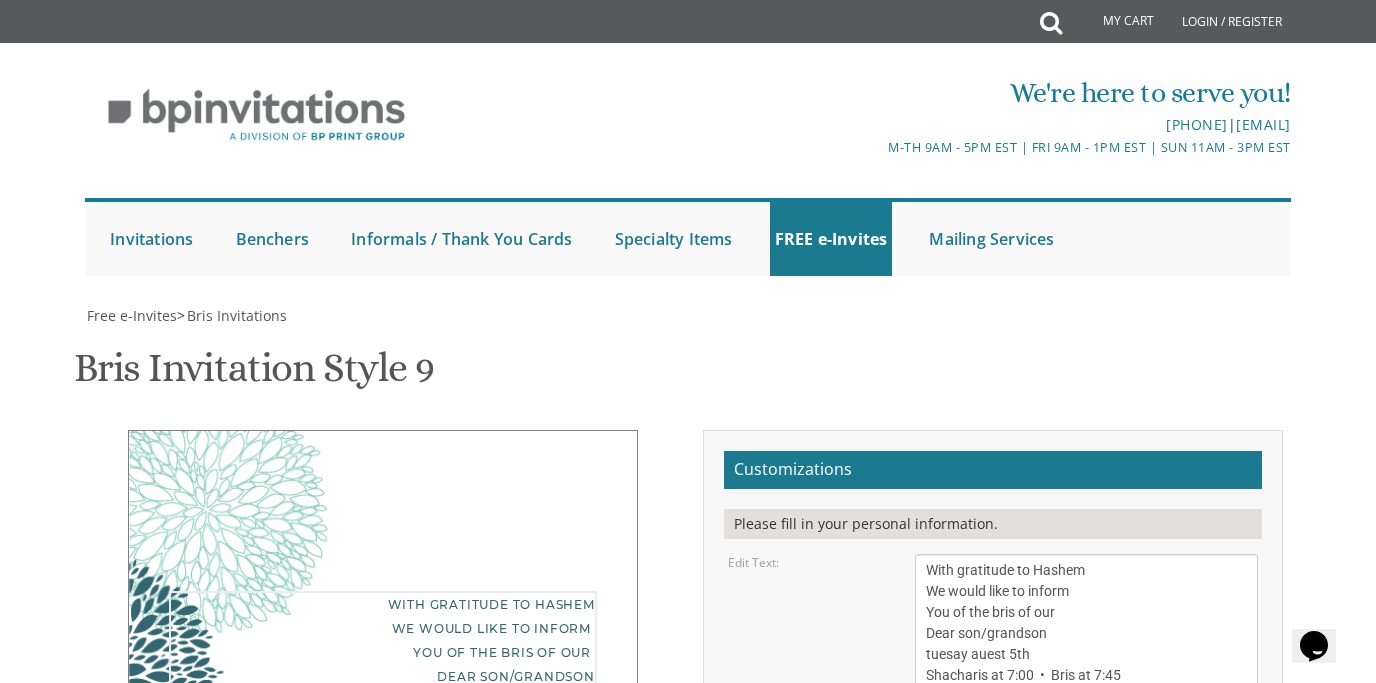click on "With gratitude to Hashem
We would like to inform
You of the bris of our
Dear son/grandson
Sunday, December 1st
Shacharis at 7:00  •  Bris at 7:45
Khal Zichron Yaakov
175 Sunset Road  • [CITY], [STATE]" at bounding box center [1087, 644] 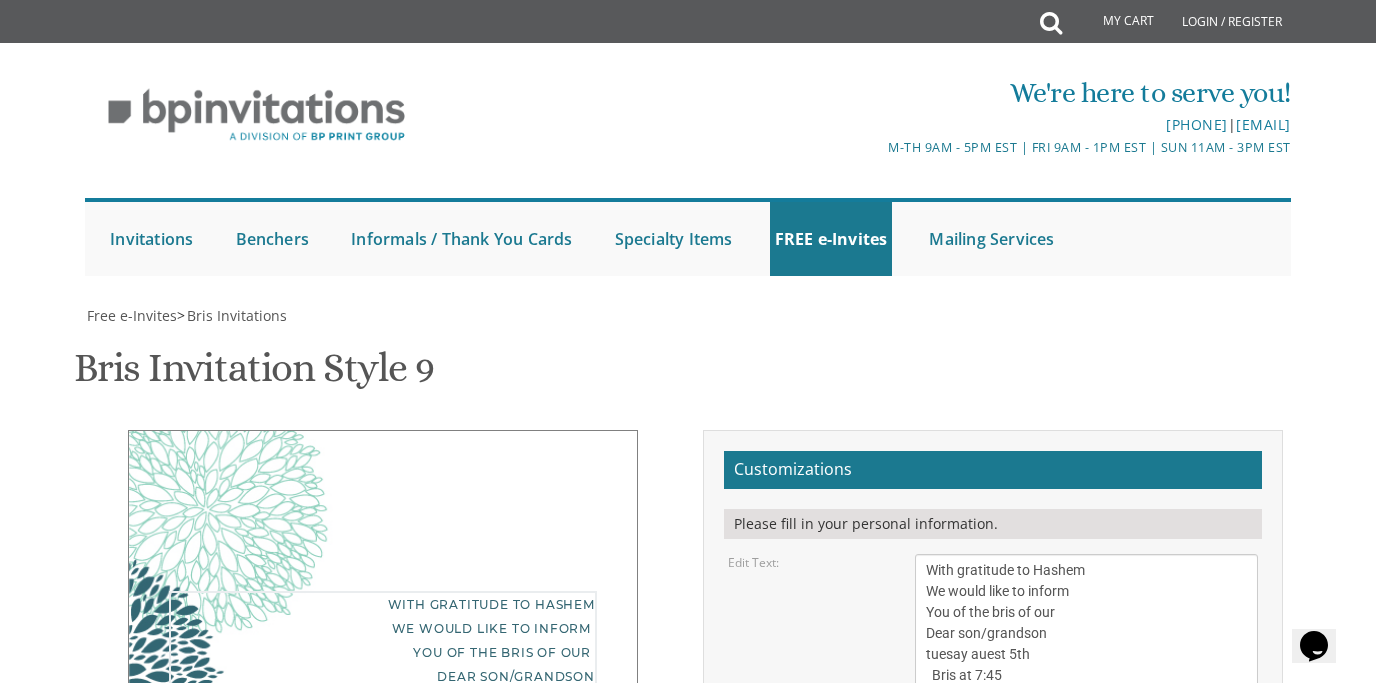 click on "With gratitude to Hashem
We would like to inform
You of the bris of our
Dear son/grandson
Sunday, December 1st
Shacharis at 7:00  •  Bris at 7:45
Khal Zichron Yaakov
175 Sunset Road  • [CITY], [STATE]" at bounding box center (1087, 644) 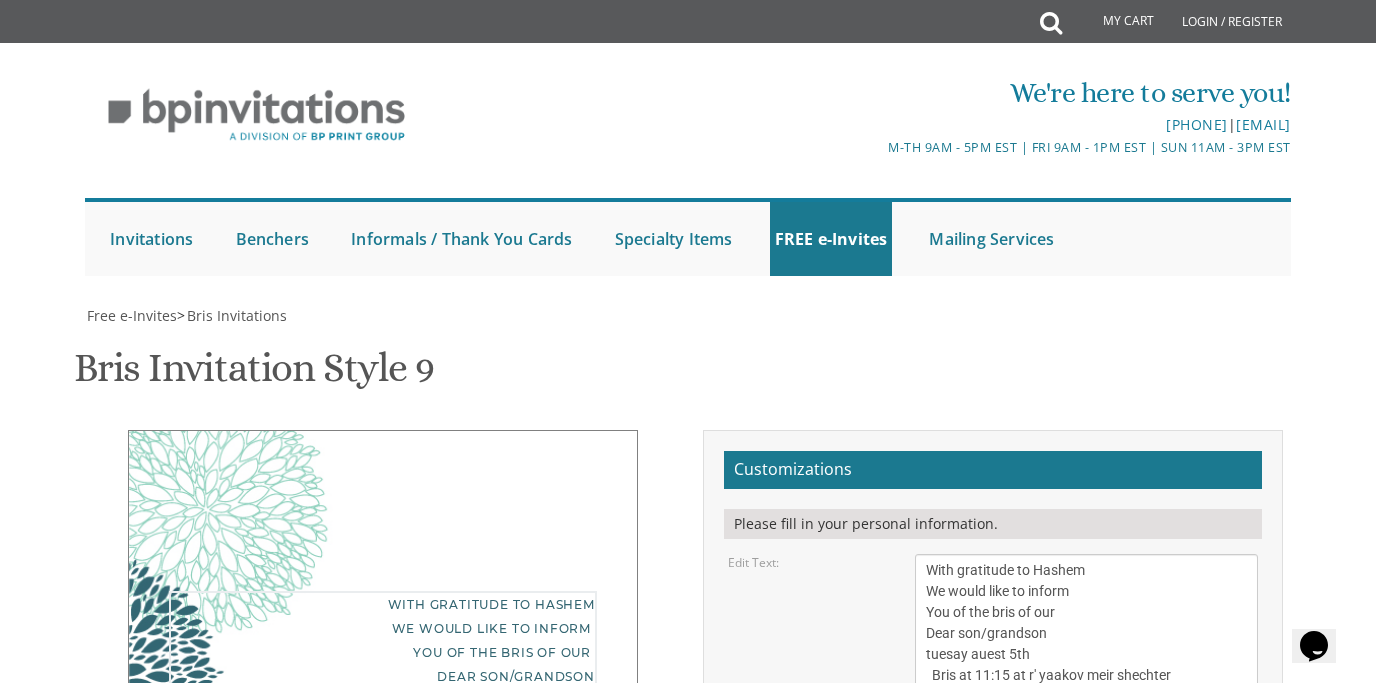 click on "With gratitude to Hashem
We would like to inform
You of the bris of our
Dear son/grandson
Sunday, December 1st
Shacharis at 7:00  •  Bris at 7:45
Khal Zichron Yaakov
175 Sunset Road  • [CITY], [STATE]" at bounding box center (1087, 644) 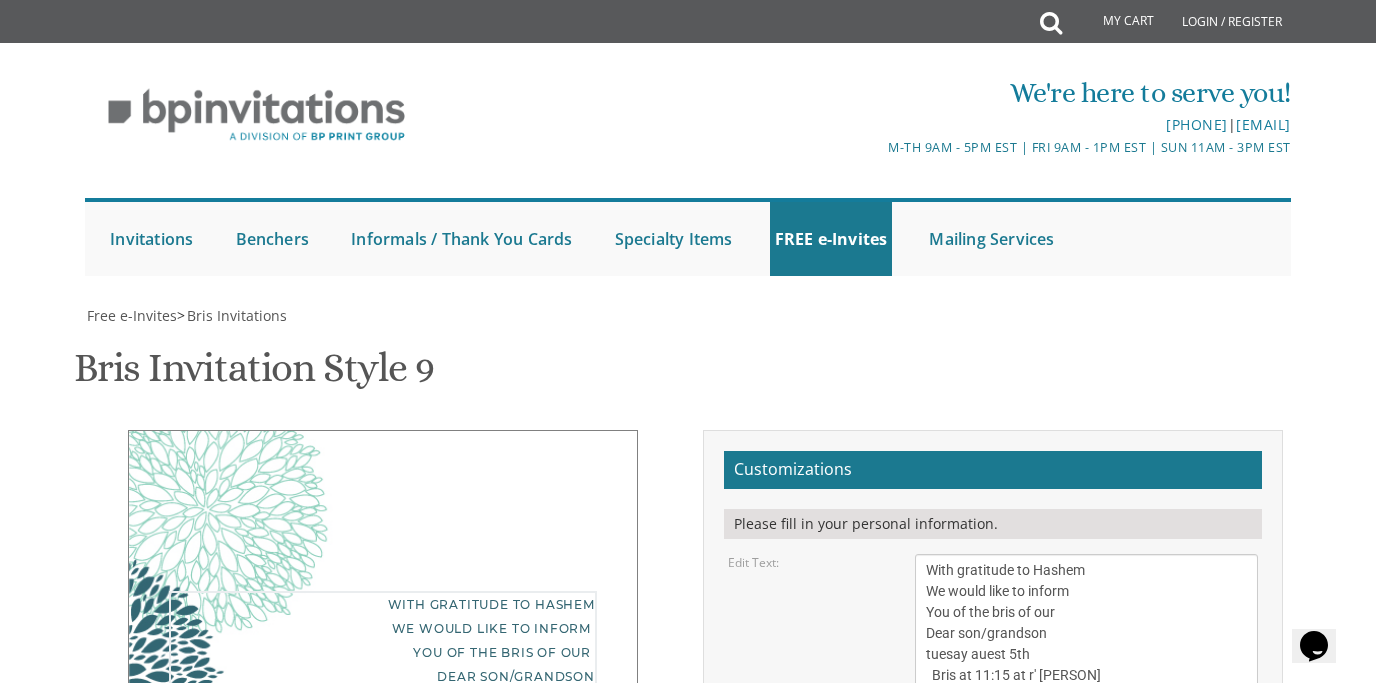 click on "With gratitude to Hashem
We would like to inform
You of the bris of our
Dear son/grandson
Sunday, December 1st
Shacharis at 7:00  •  Bris at 7:45
Khal Zichron Yaakov
175 Sunset Road  • [CITY], [STATE]" at bounding box center (1087, 644) 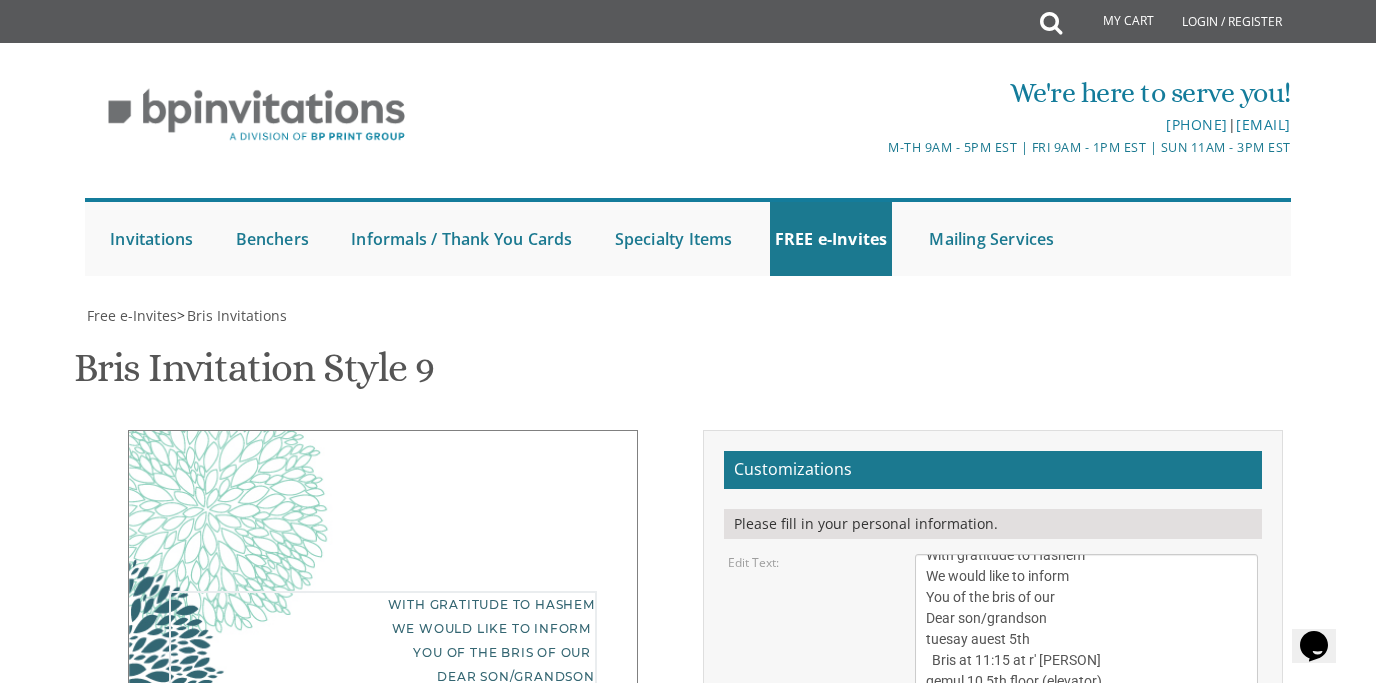 type on "With gratitude to Hashem
We would like to inform
You of the bris of our
Dear son/grandson
tuesay auest 5th
Bris at 11:15 at r' [PERSON]
gemul 10 5th floor (elevator)
seudah; 1:00 at satmer cheder hall
24 ezras torah" 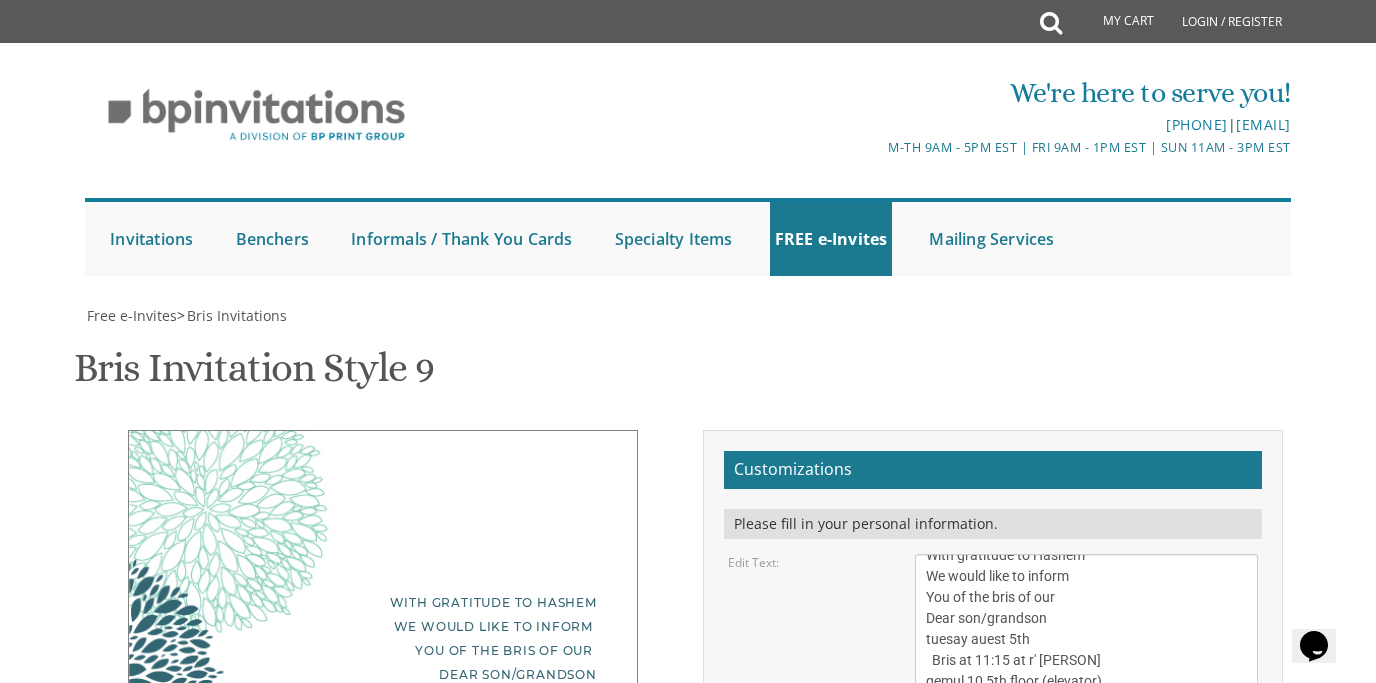 type on "T" 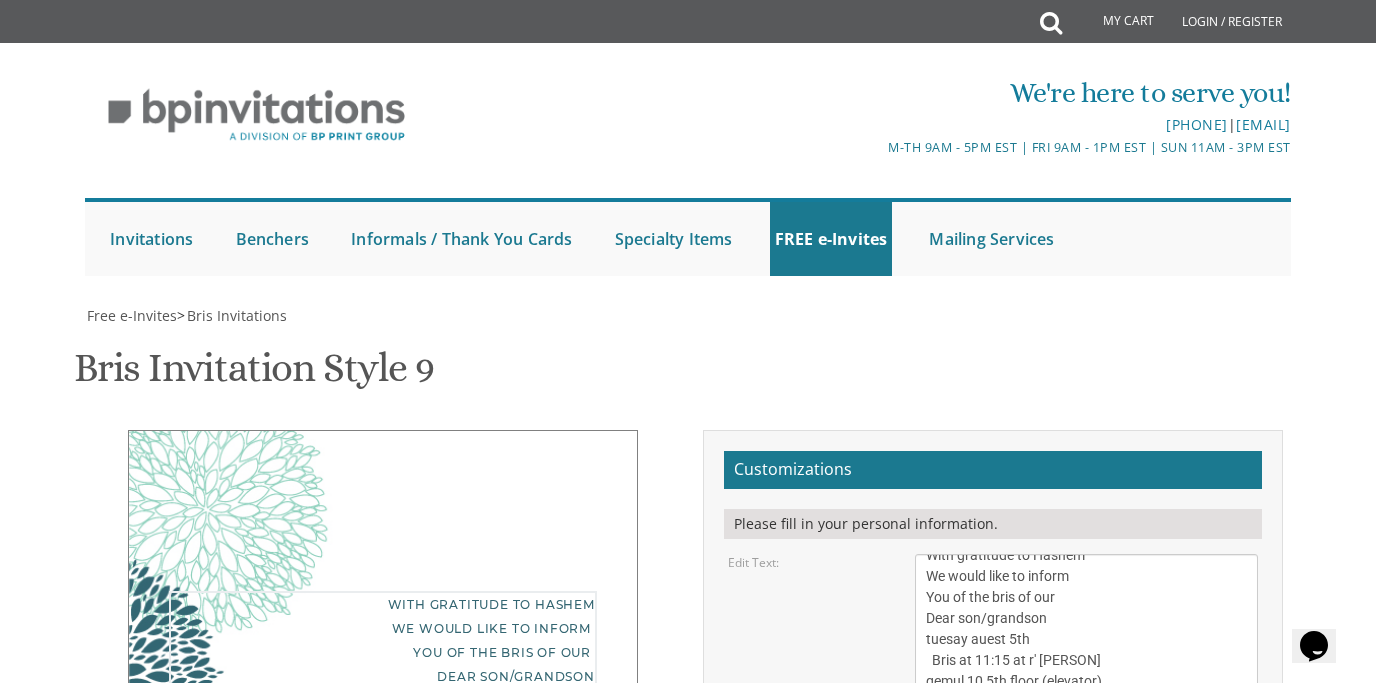 drag, startPoint x: 989, startPoint y: 243, endPoint x: 988, endPoint y: 228, distance: 15.033297 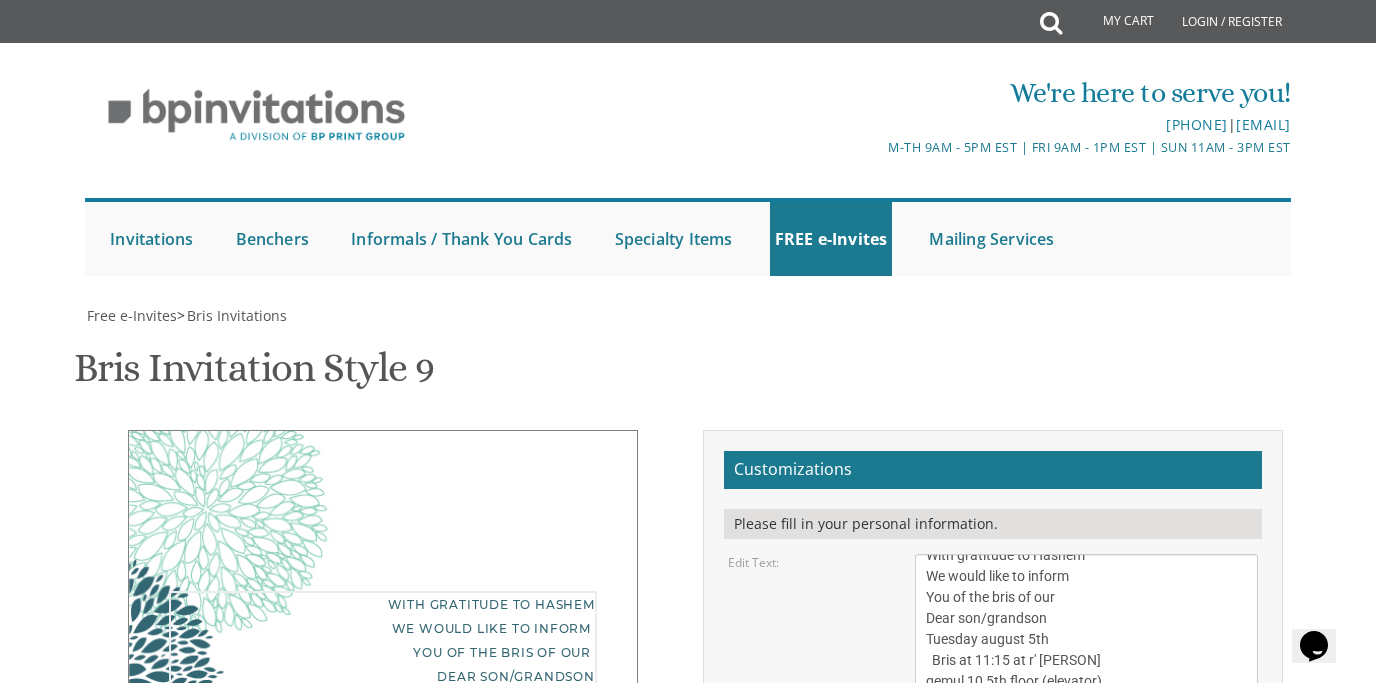 type on "With gratitude to Hashem
We would like to inform
You of the bris of our
Dear son/grandson
Tuesday august 5th
Bris at 11:15 at r' [PERSON]
gemul 10 5th floor (elevator)
Seudah; 1:00 at satmer cheder hall
24 ezras torah" 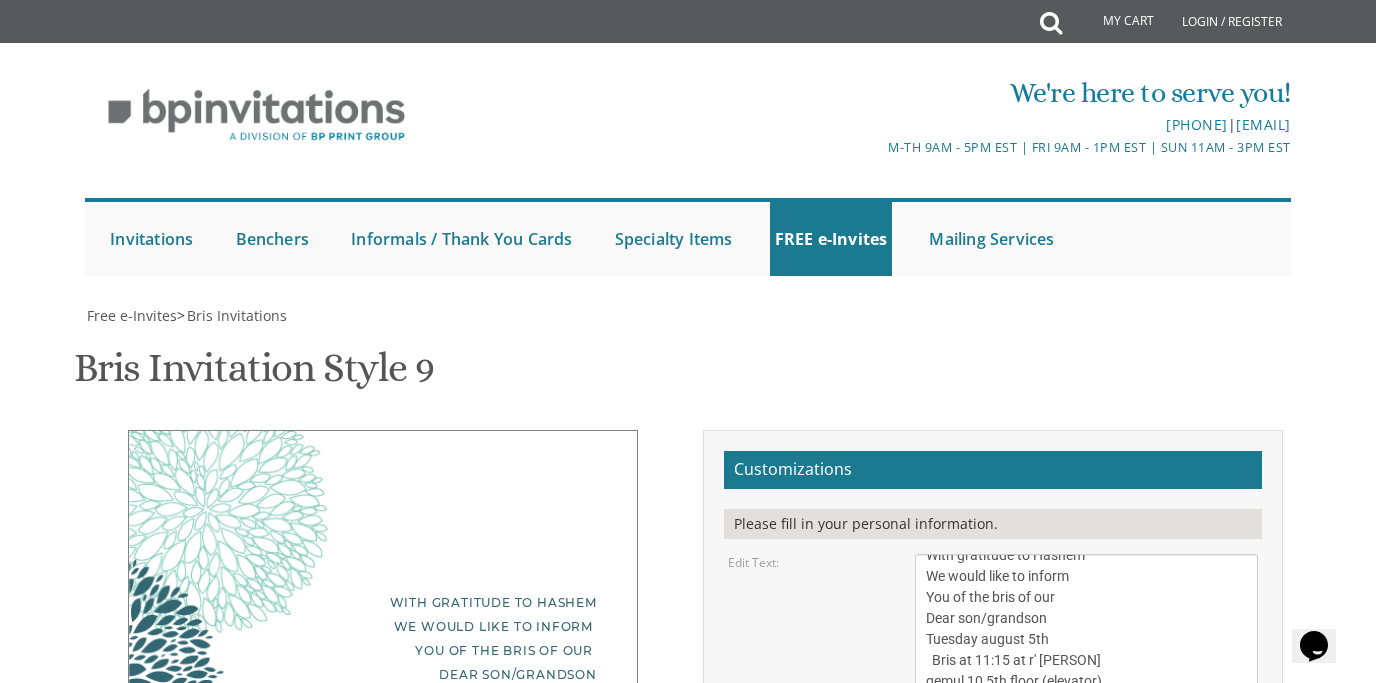drag, startPoint x: 1058, startPoint y: 271, endPoint x: 848, endPoint y: 302, distance: 212.27576 